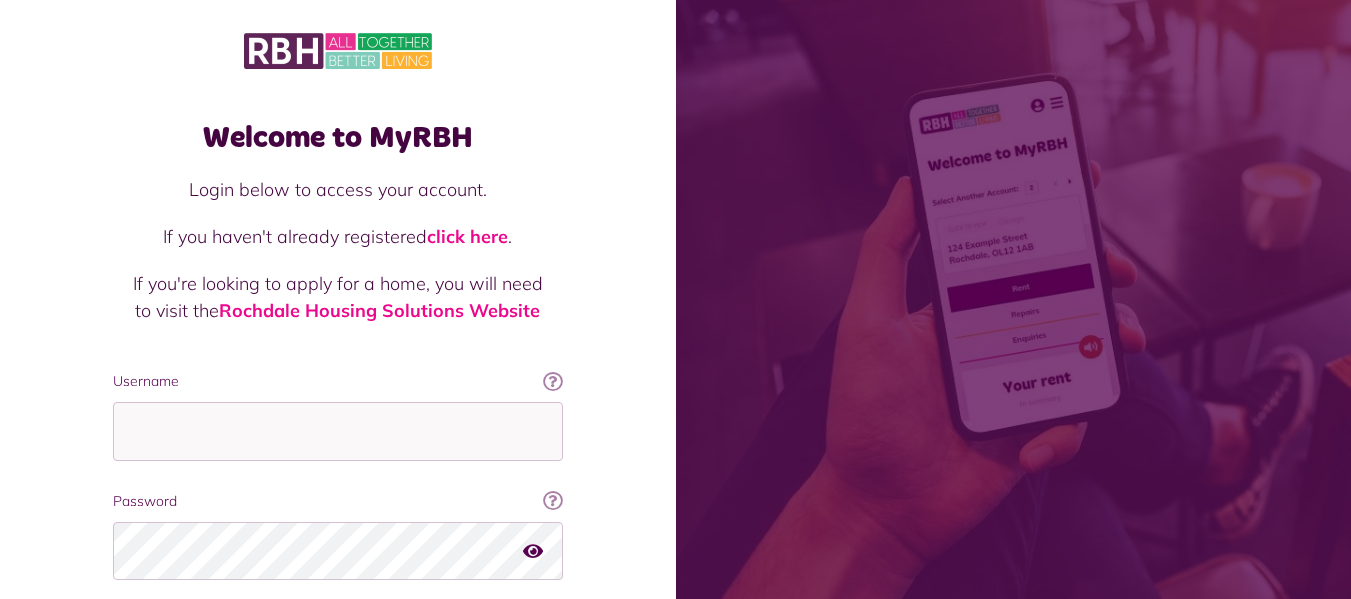 scroll, scrollTop: 0, scrollLeft: 0, axis: both 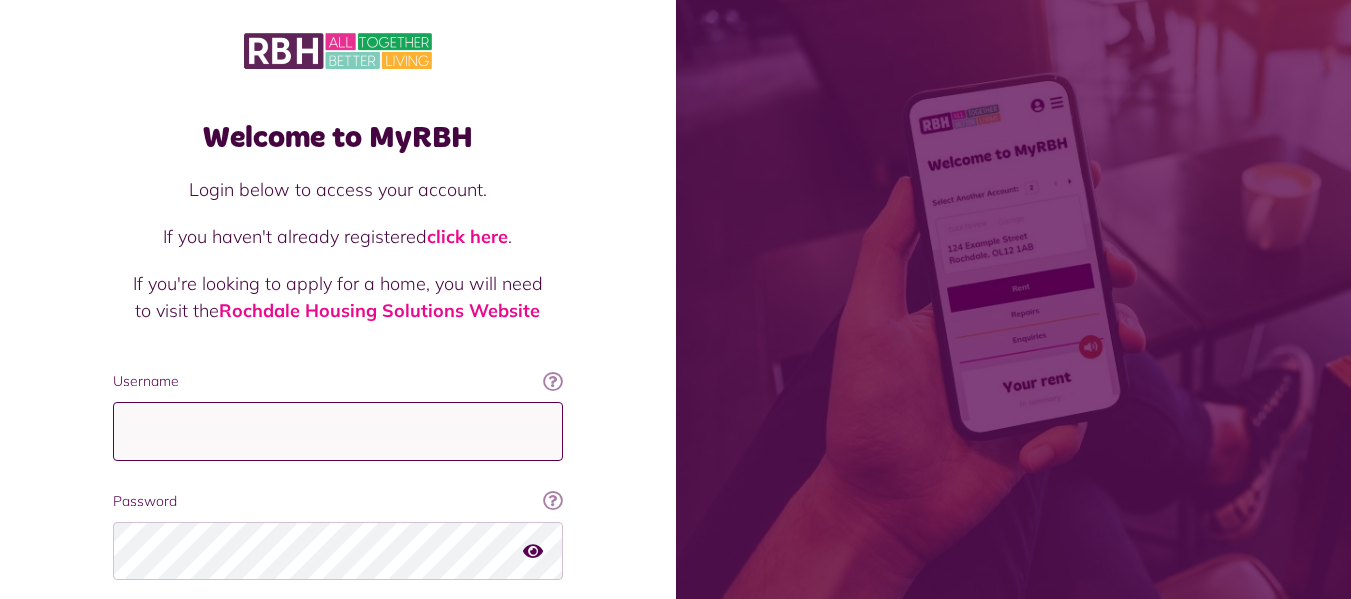 type on "**********" 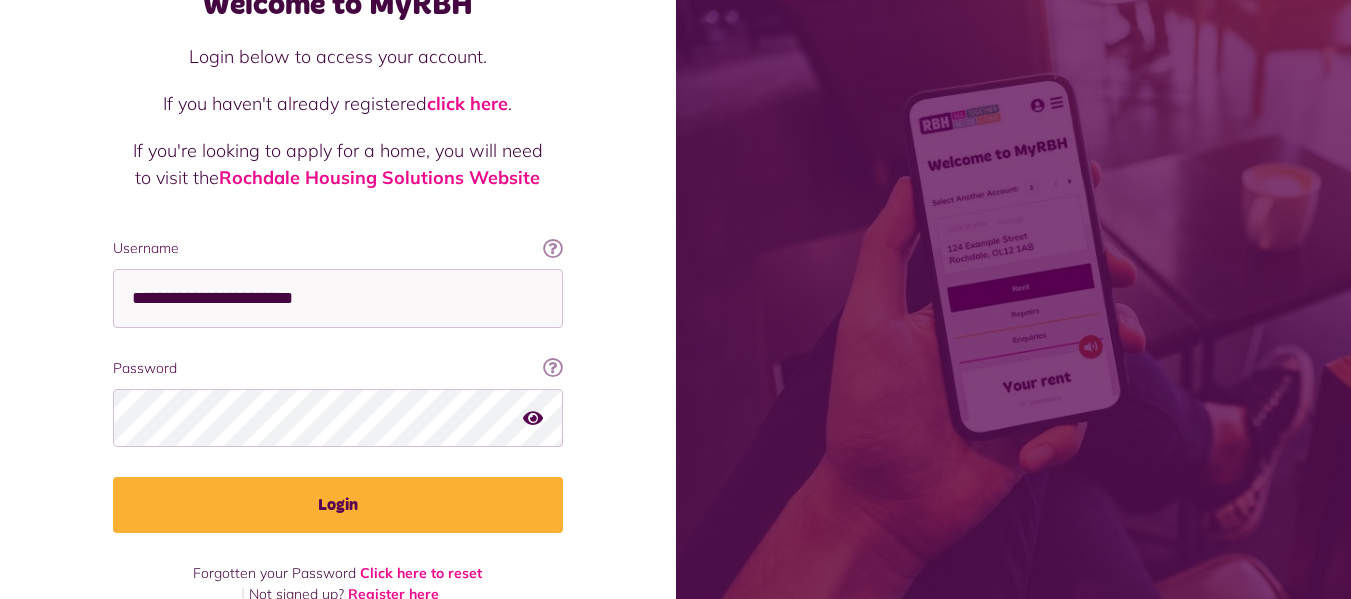 scroll, scrollTop: 169, scrollLeft: 0, axis: vertical 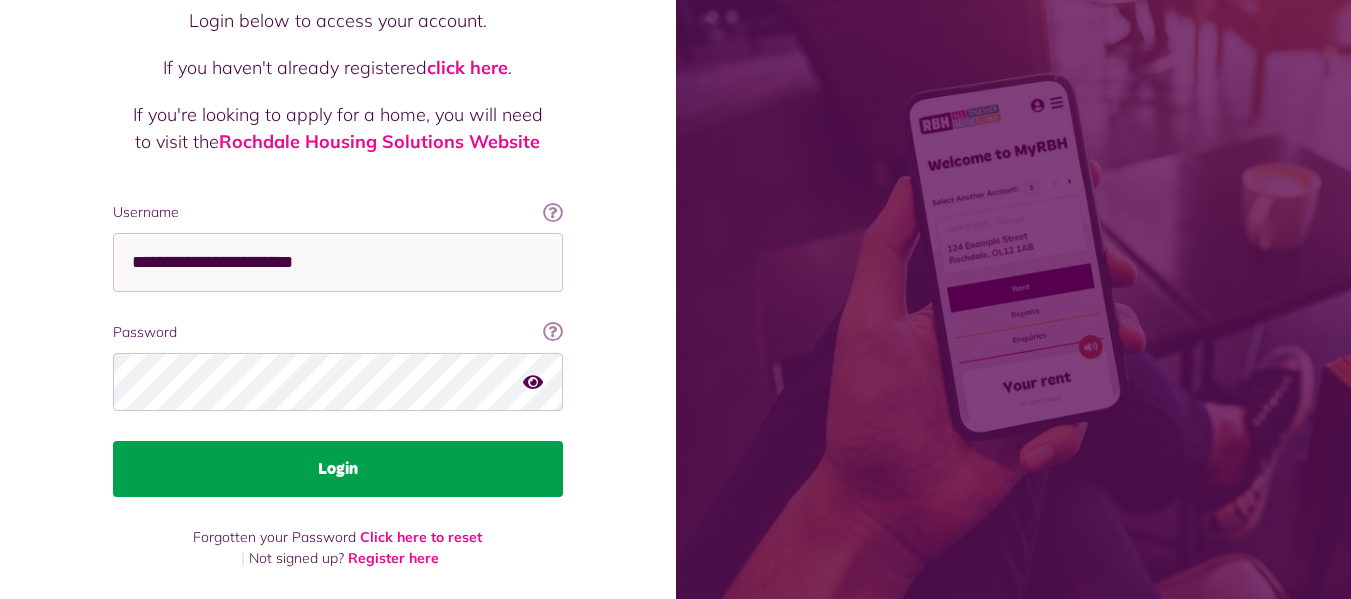 click on "Login" at bounding box center [338, 469] 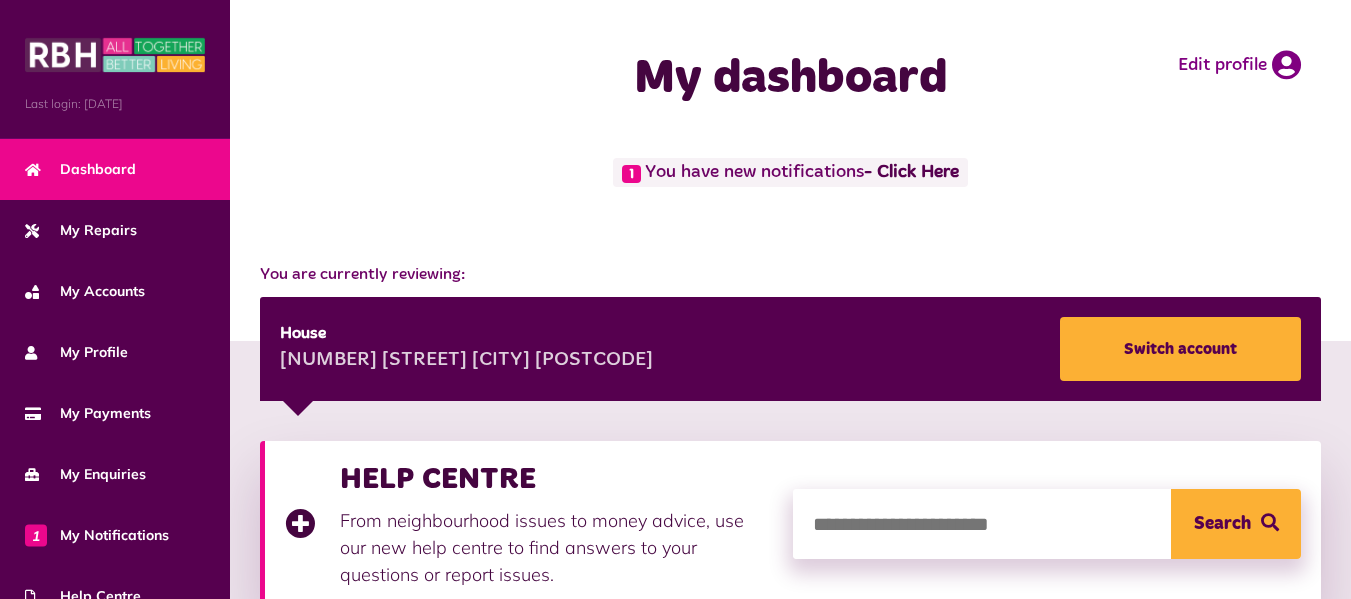scroll, scrollTop: 0, scrollLeft: 0, axis: both 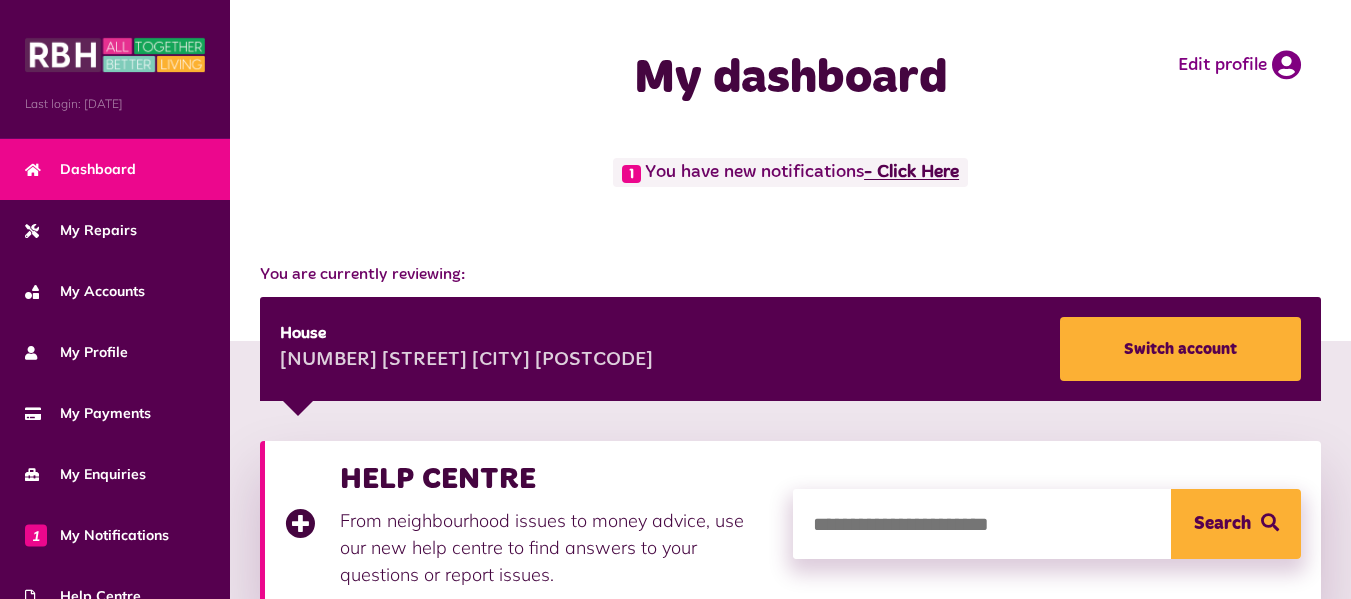click on "- Click Here" at bounding box center [911, 173] 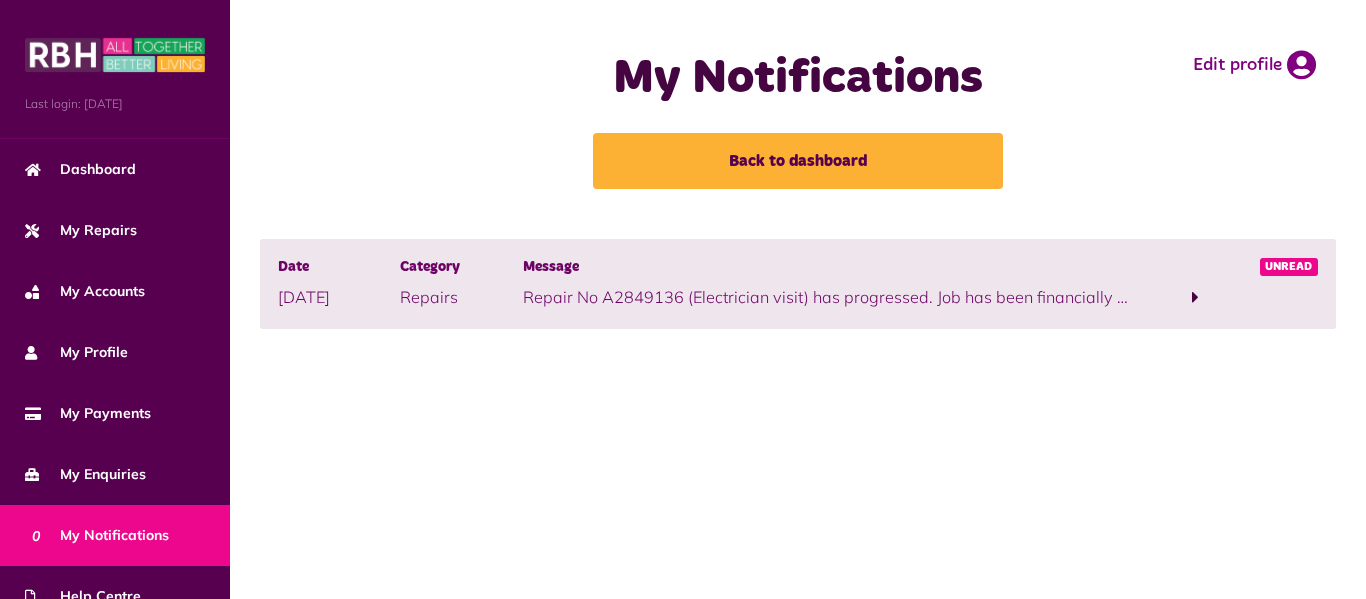 scroll, scrollTop: 0, scrollLeft: 0, axis: both 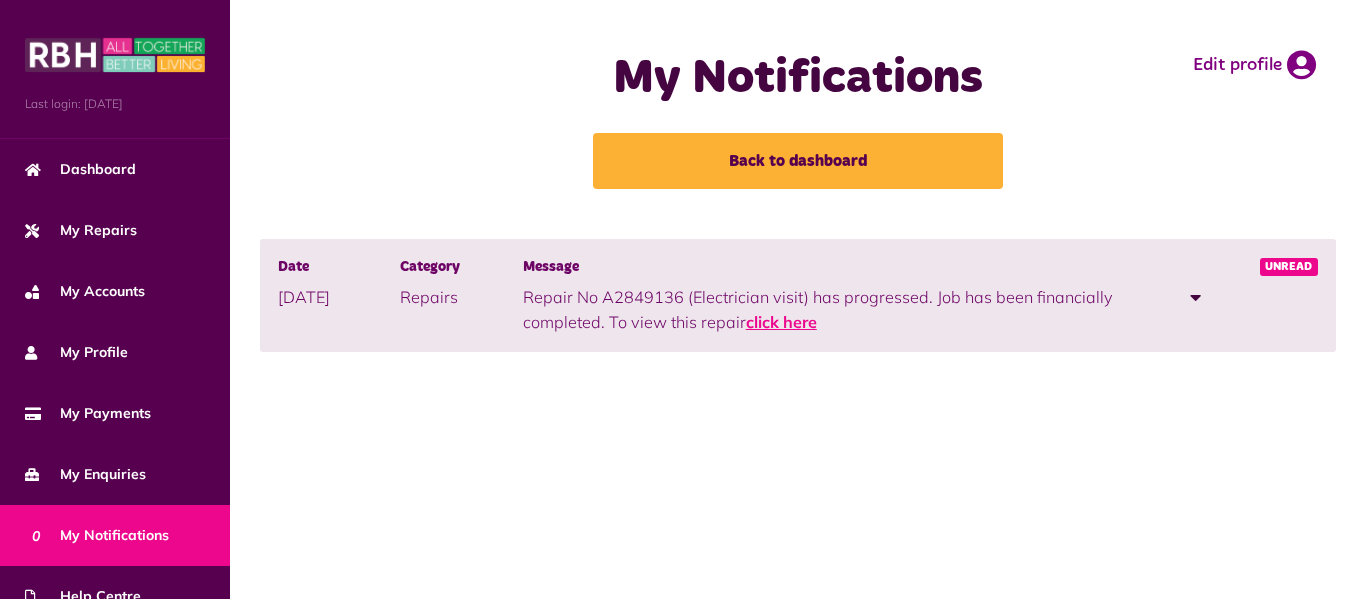 click on "click here" at bounding box center (781, 322) 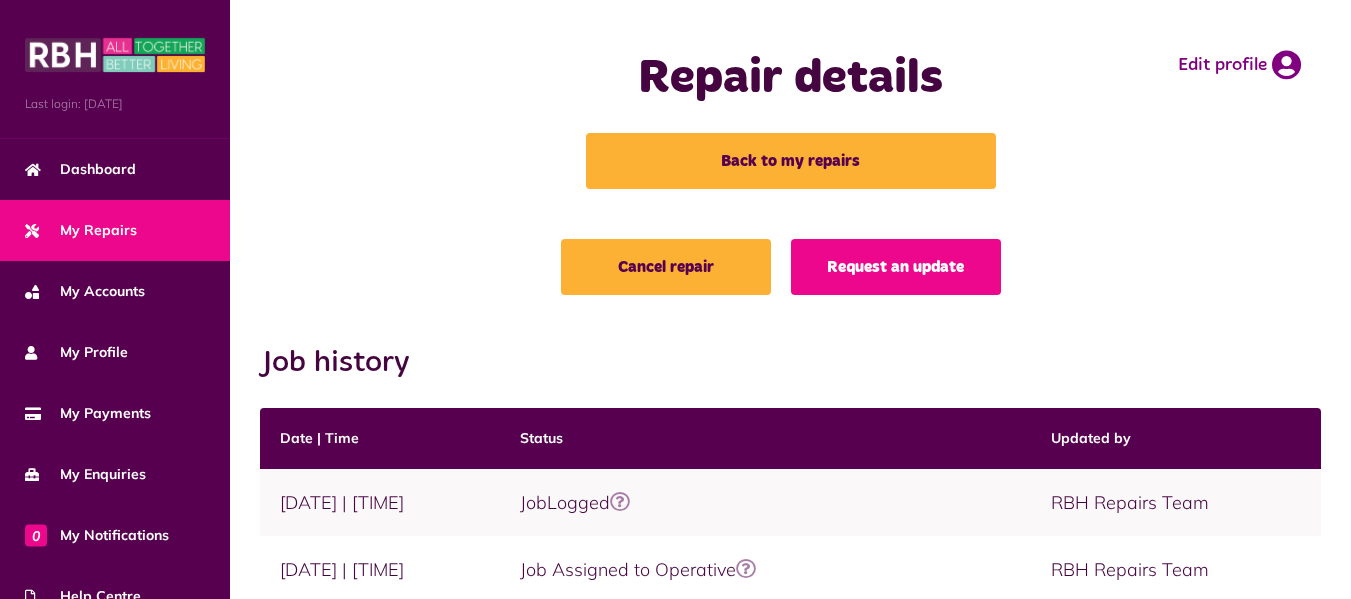 scroll, scrollTop: 0, scrollLeft: 0, axis: both 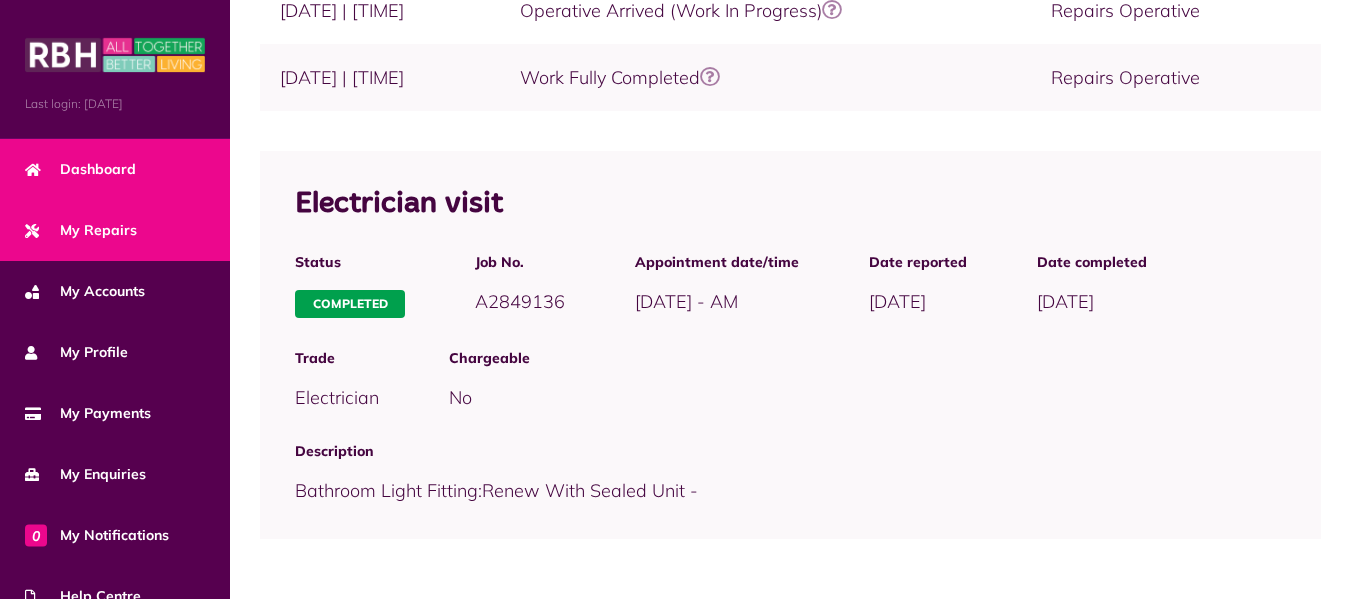 click on "Dashboard" at bounding box center [80, 169] 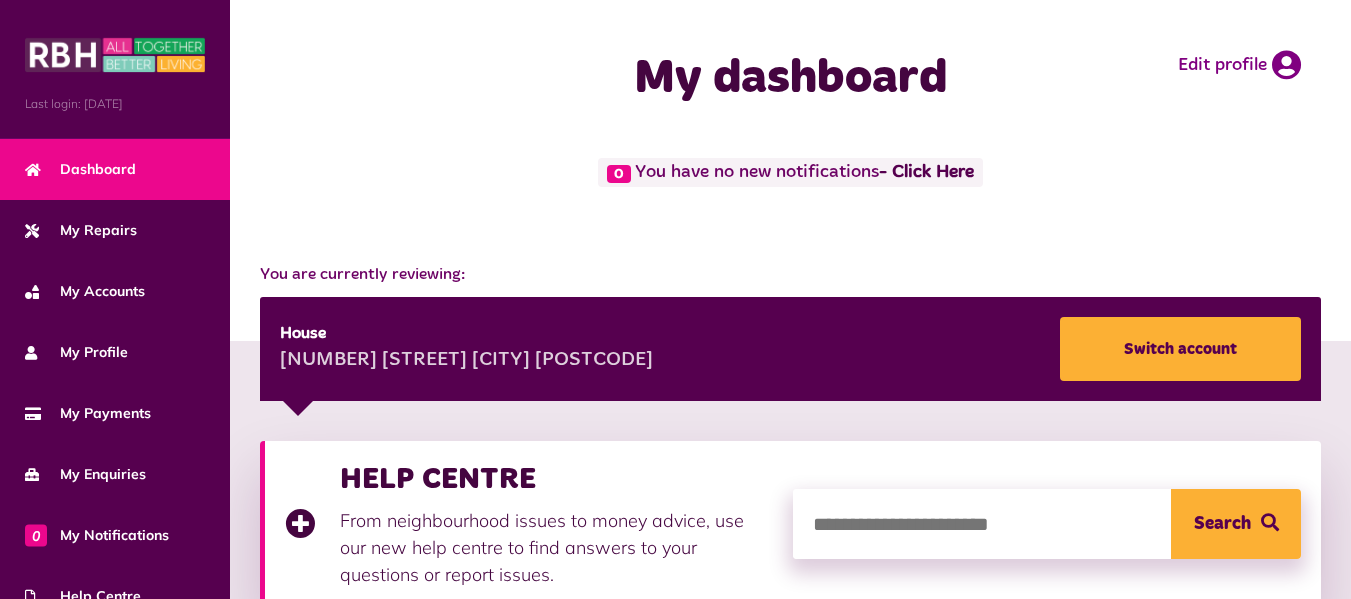 scroll, scrollTop: 0, scrollLeft: 0, axis: both 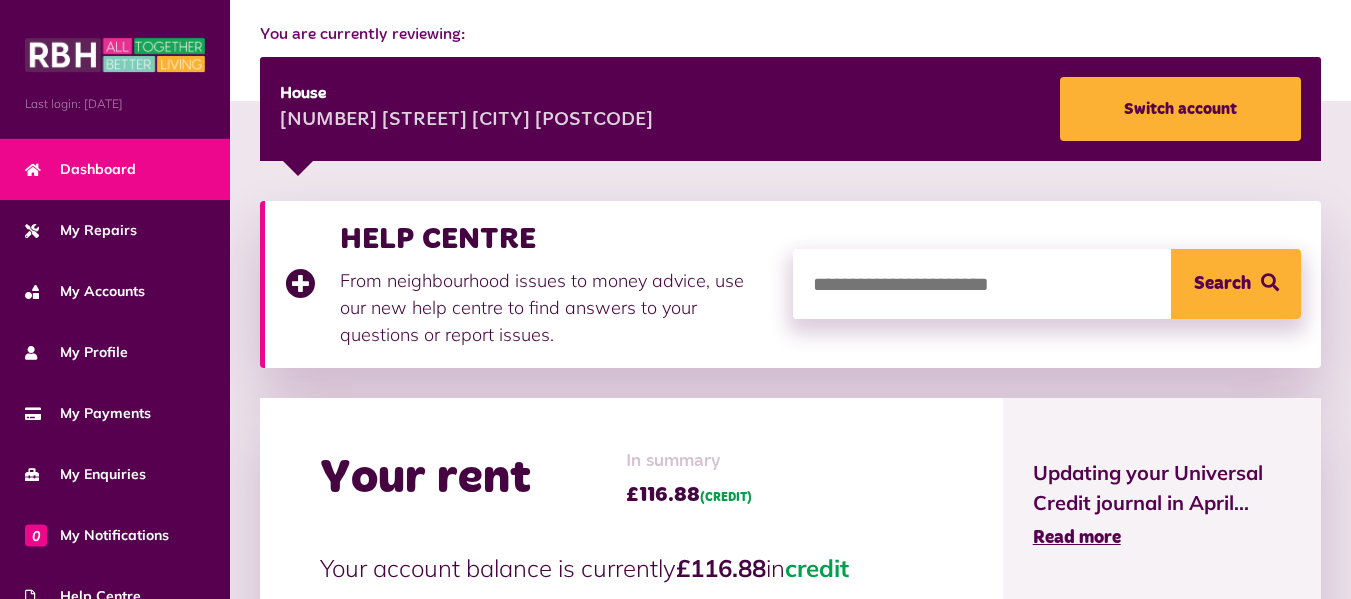 click at bounding box center [1047, 284] 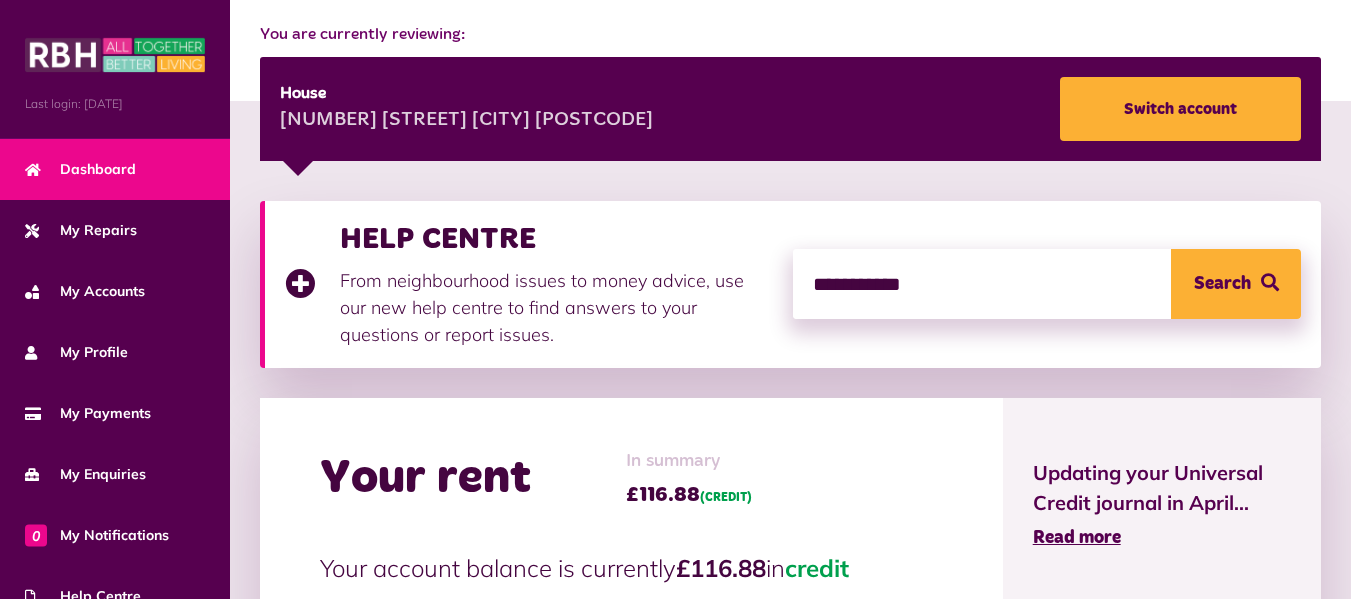 type on "**********" 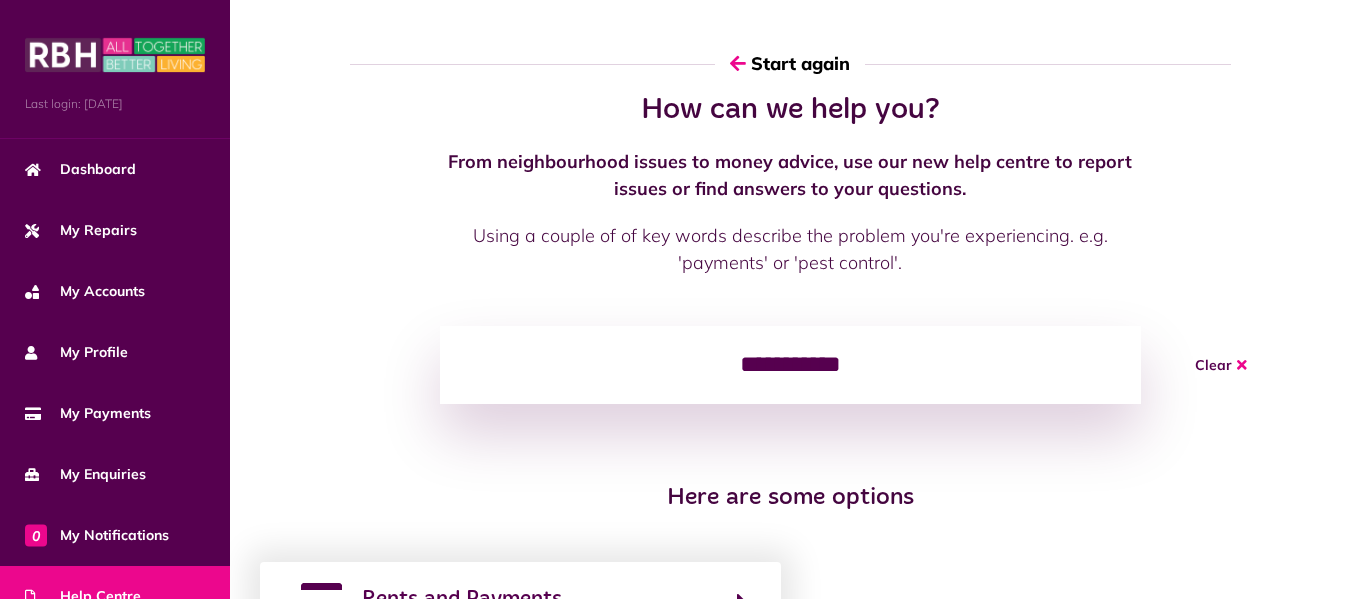 scroll, scrollTop: 0, scrollLeft: 0, axis: both 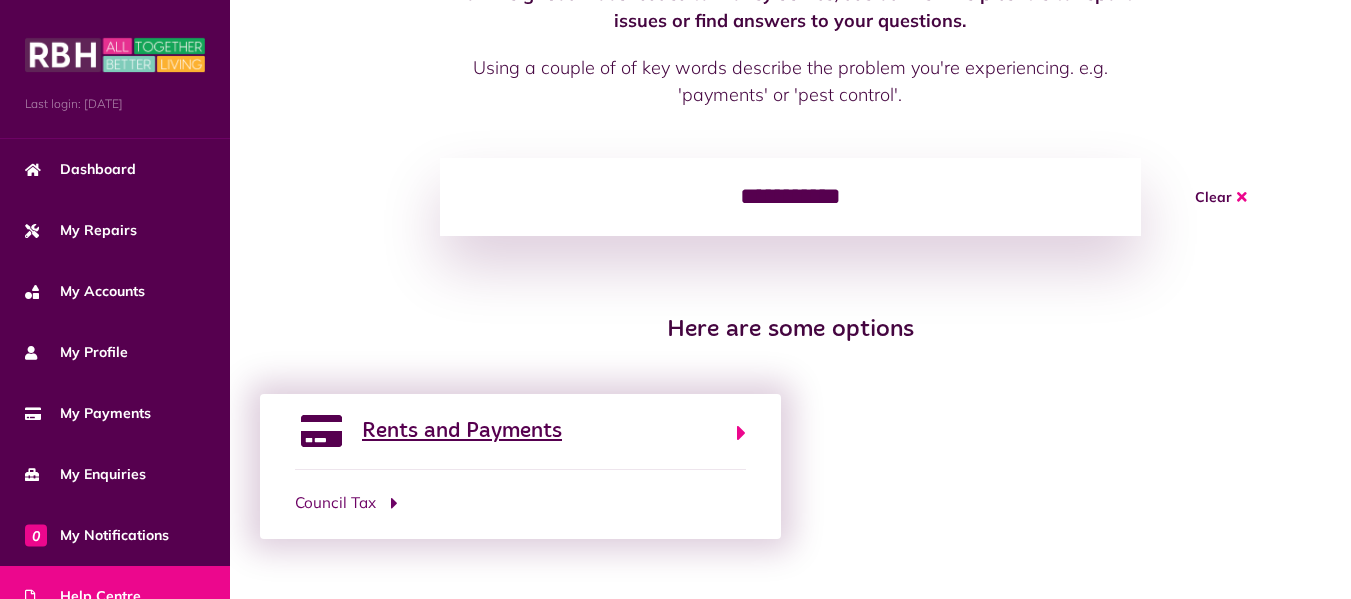 click on "Rents and Payments" 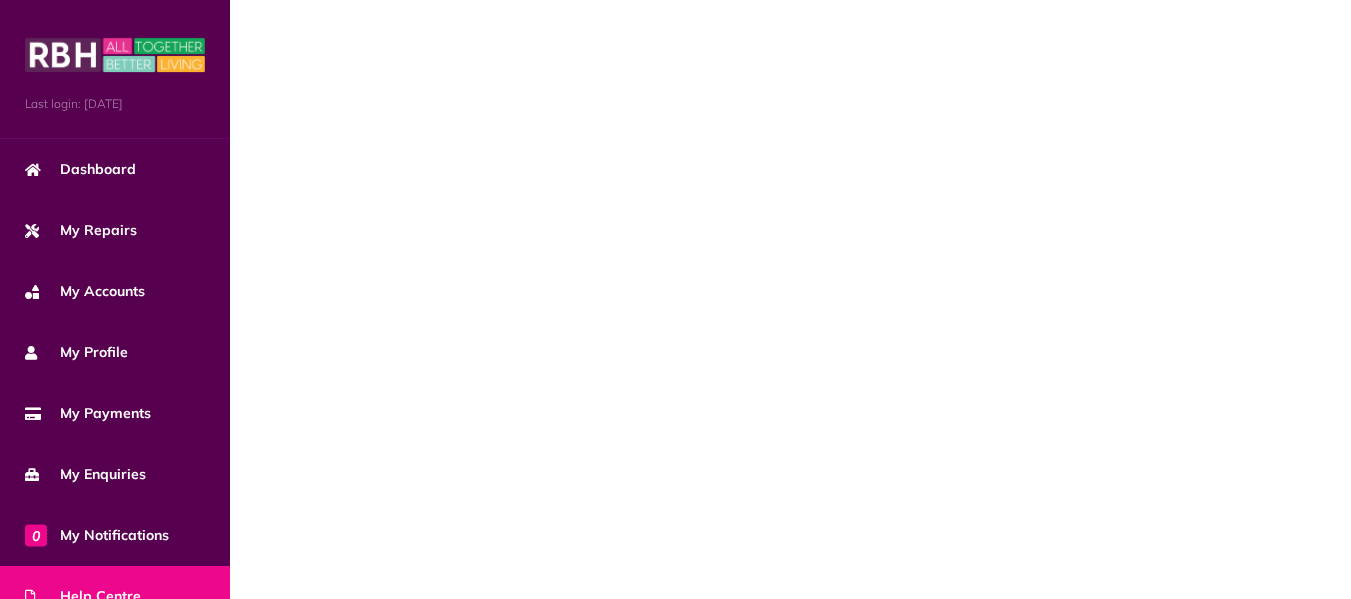 scroll, scrollTop: 0, scrollLeft: 0, axis: both 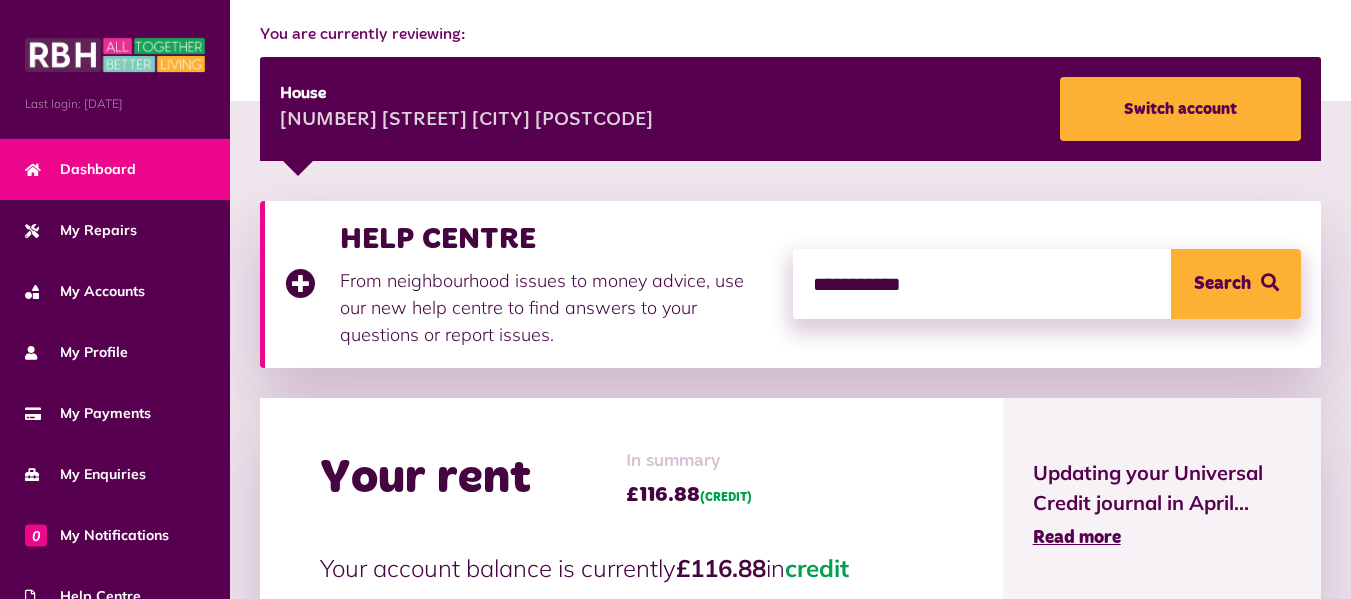 click on "Search" at bounding box center [1236, 284] 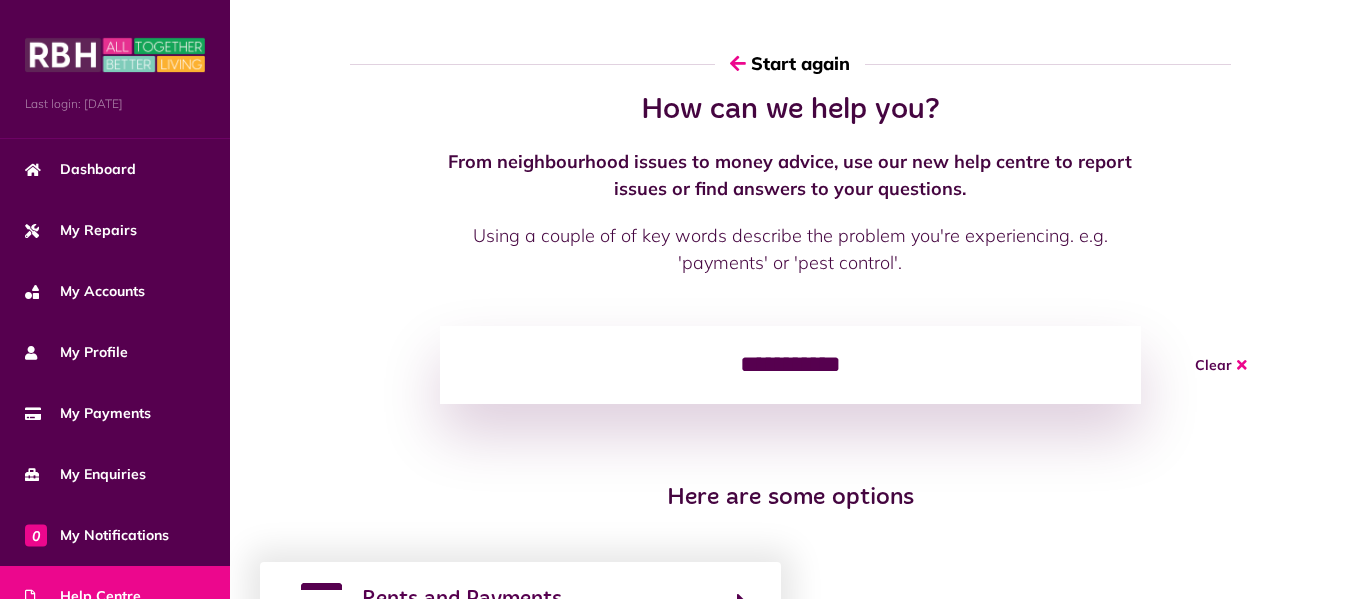 scroll, scrollTop: 0, scrollLeft: 0, axis: both 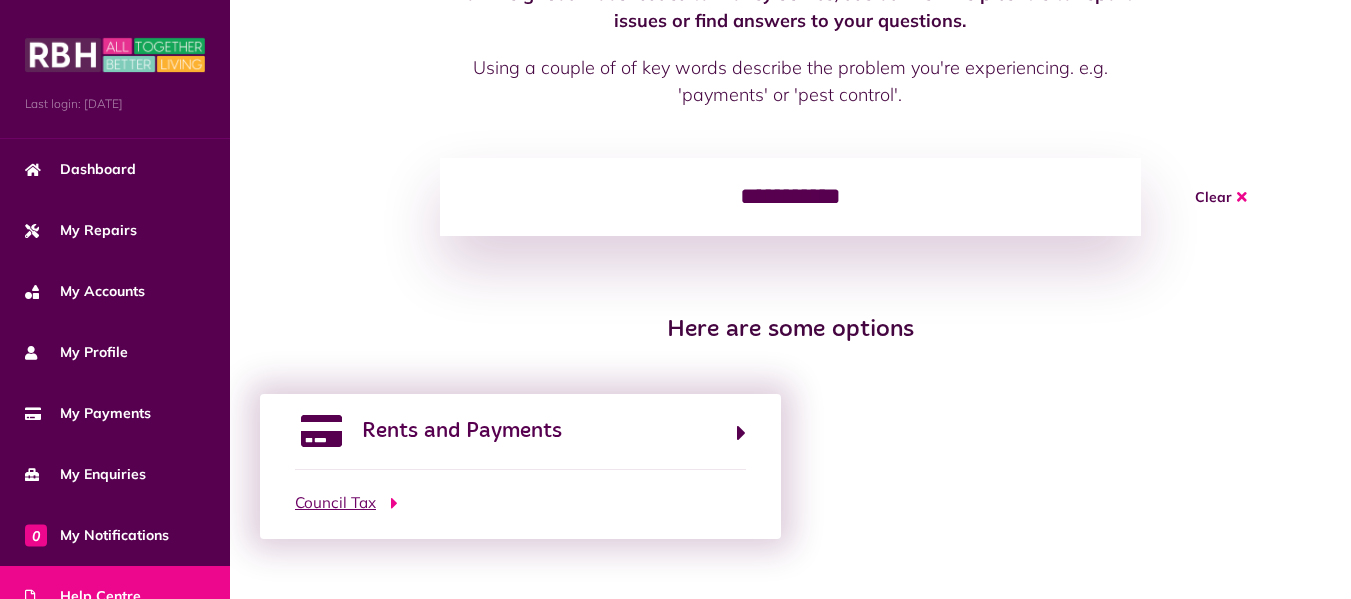 click on "Council Tax" 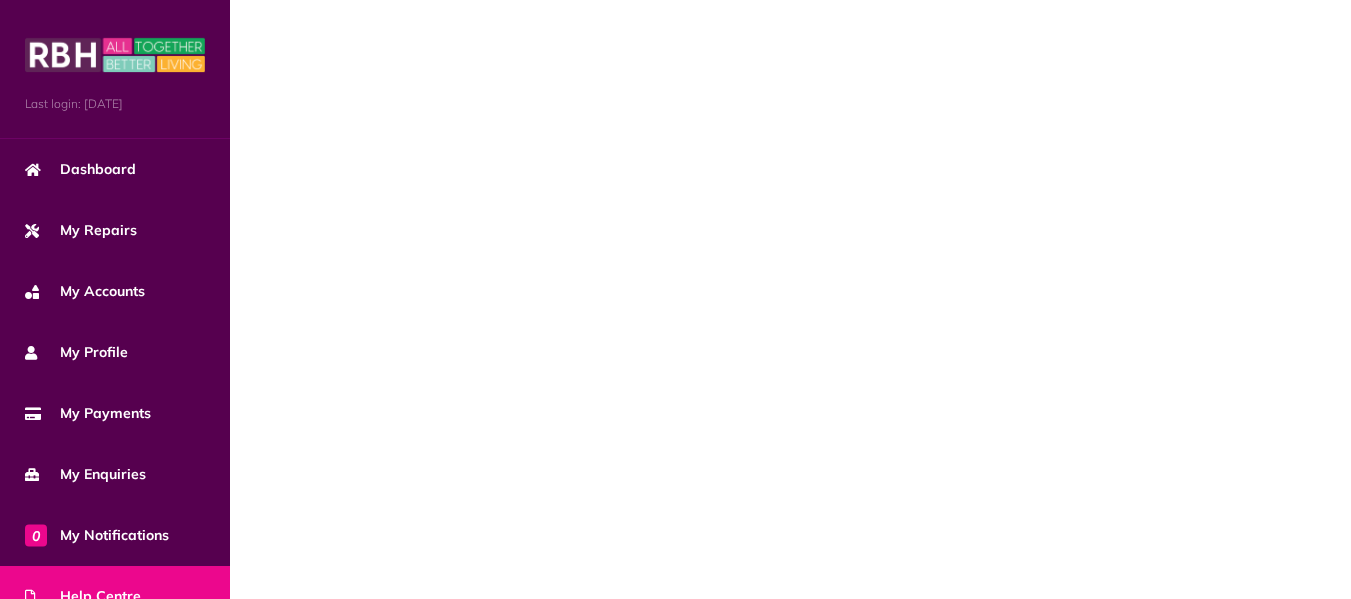 scroll, scrollTop: 0, scrollLeft: 0, axis: both 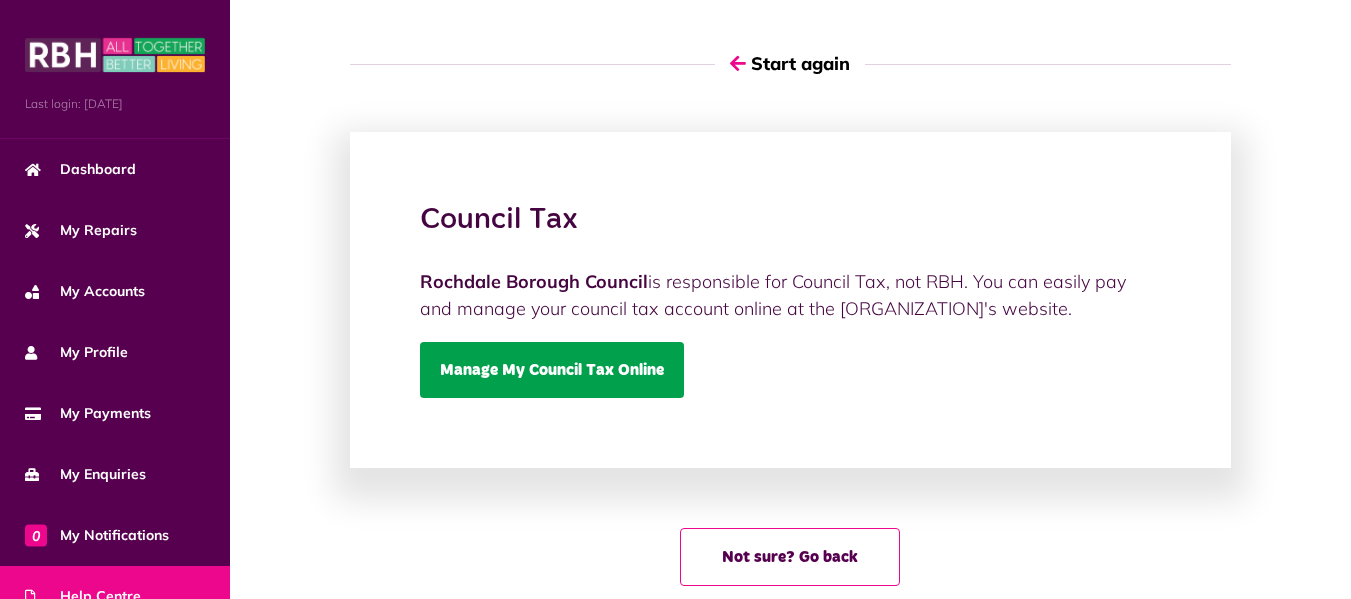 click on "Manage My Council Tax Online" 